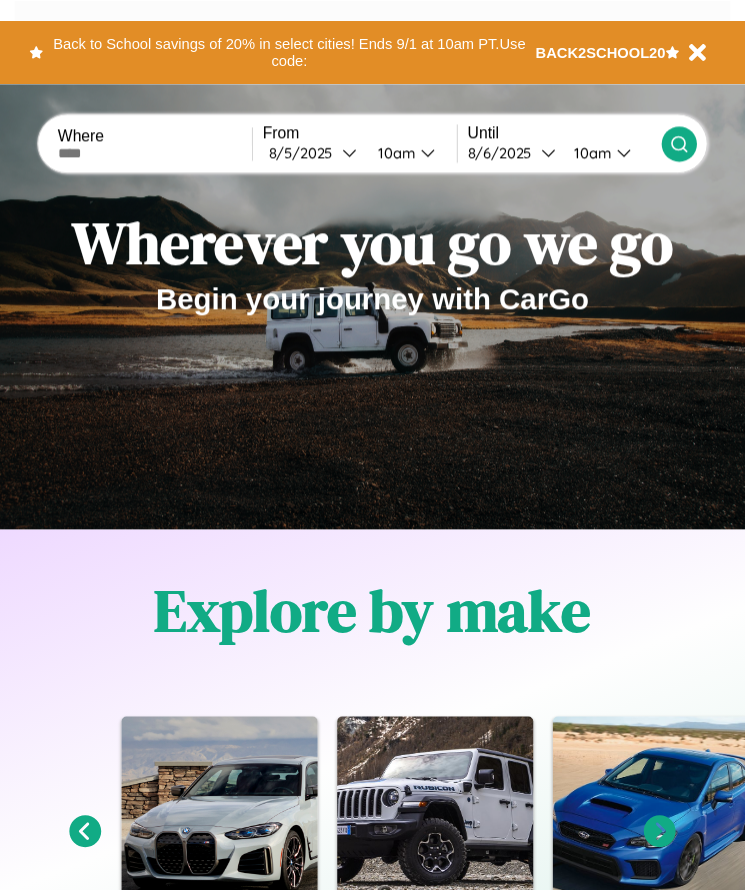 scroll, scrollTop: 0, scrollLeft: 0, axis: both 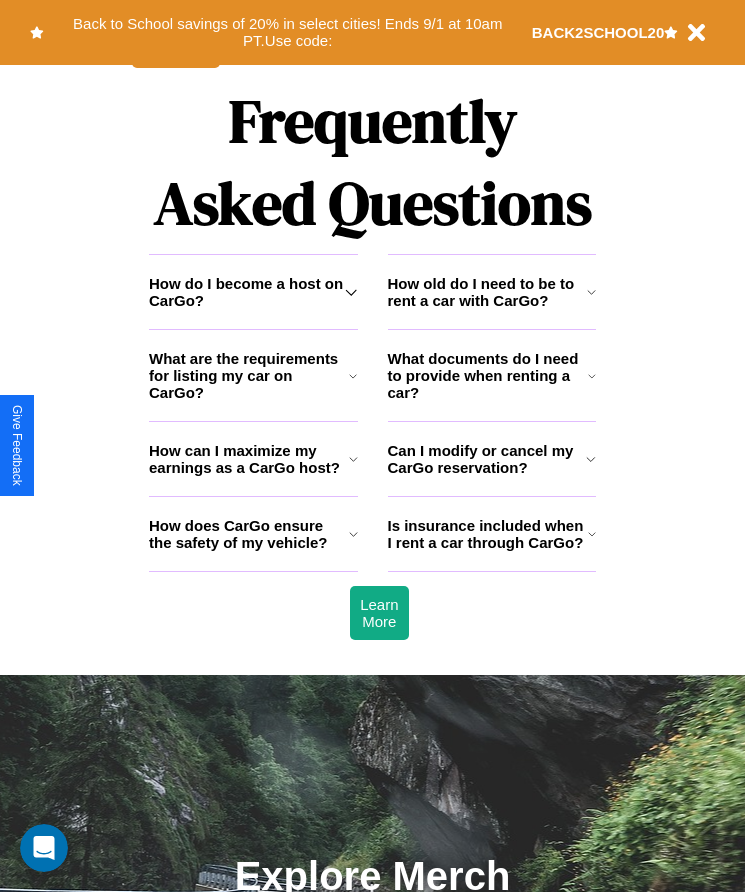 click 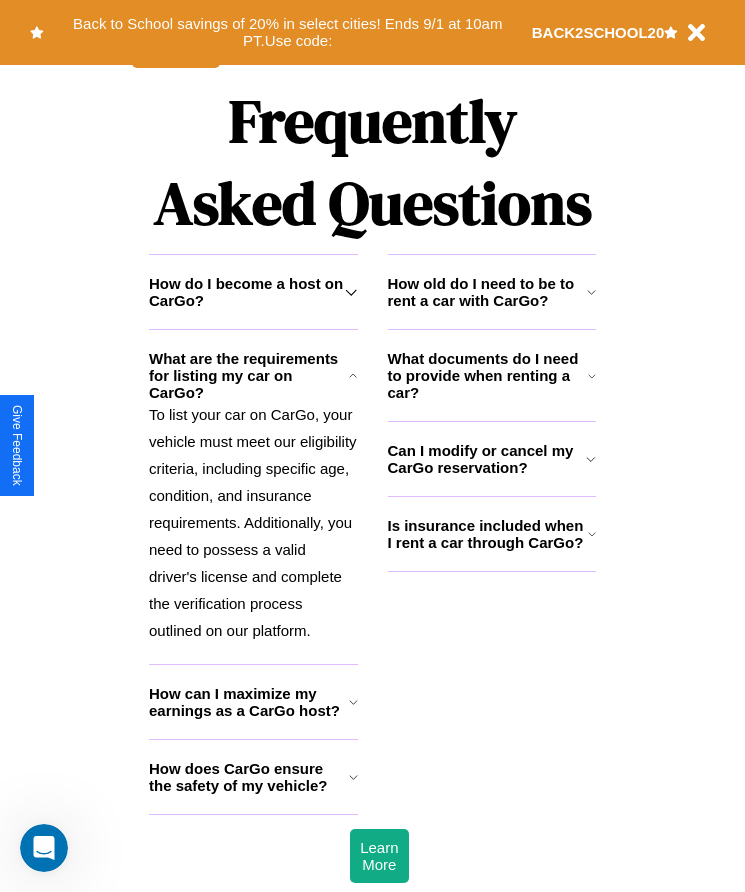 click on "Is insurance included when I rent a car through CarGo?" at bounding box center [488, 534] 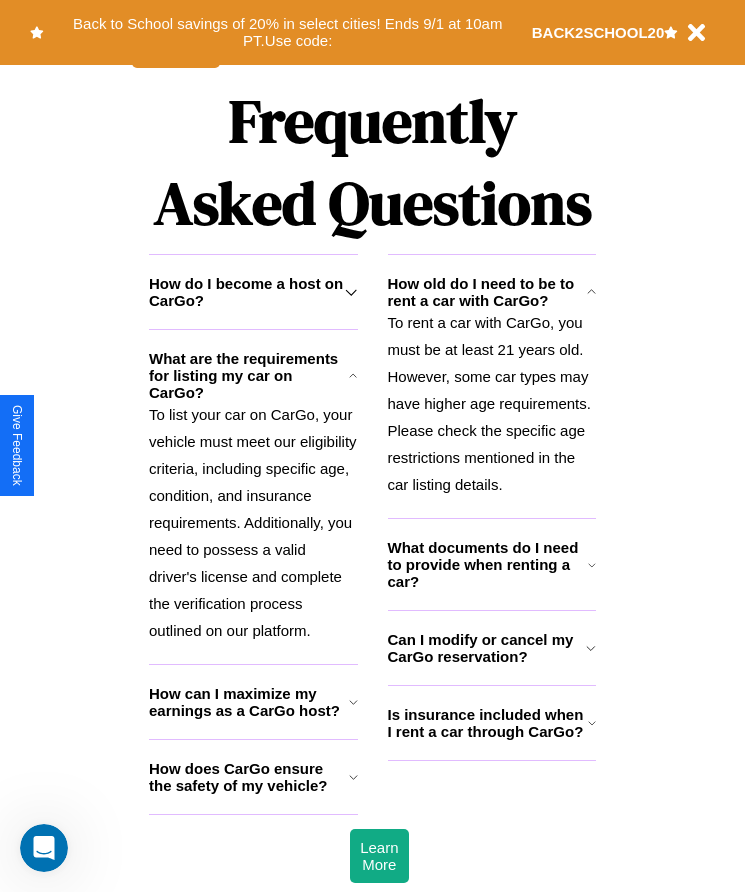 click on "How does CarGo ensure the safety of my vehicle?" at bounding box center (249, 777) 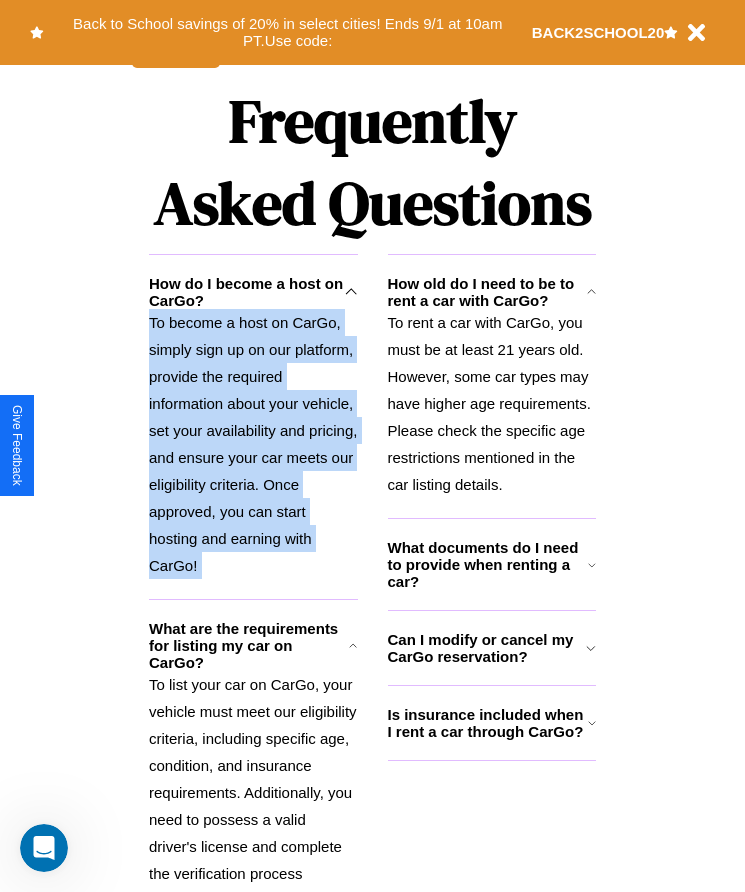 scroll, scrollTop: 1527, scrollLeft: 0, axis: vertical 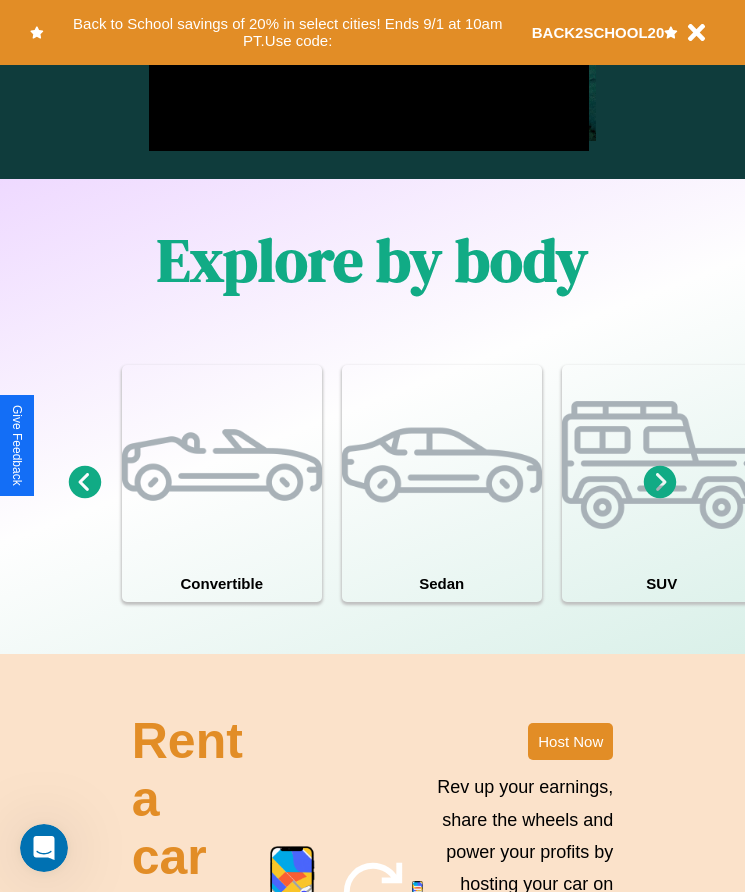click 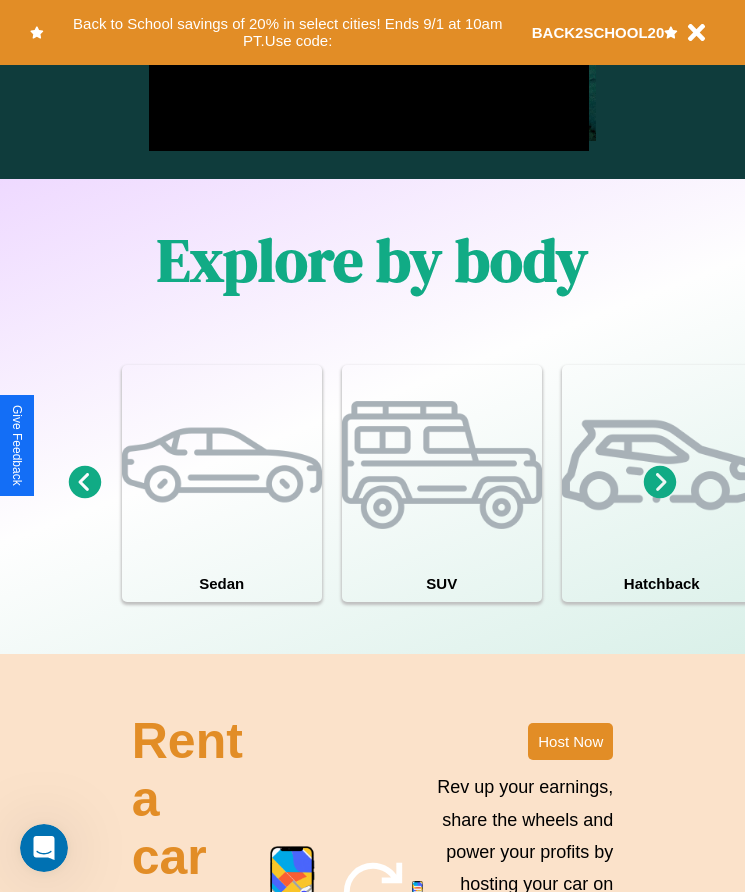 click 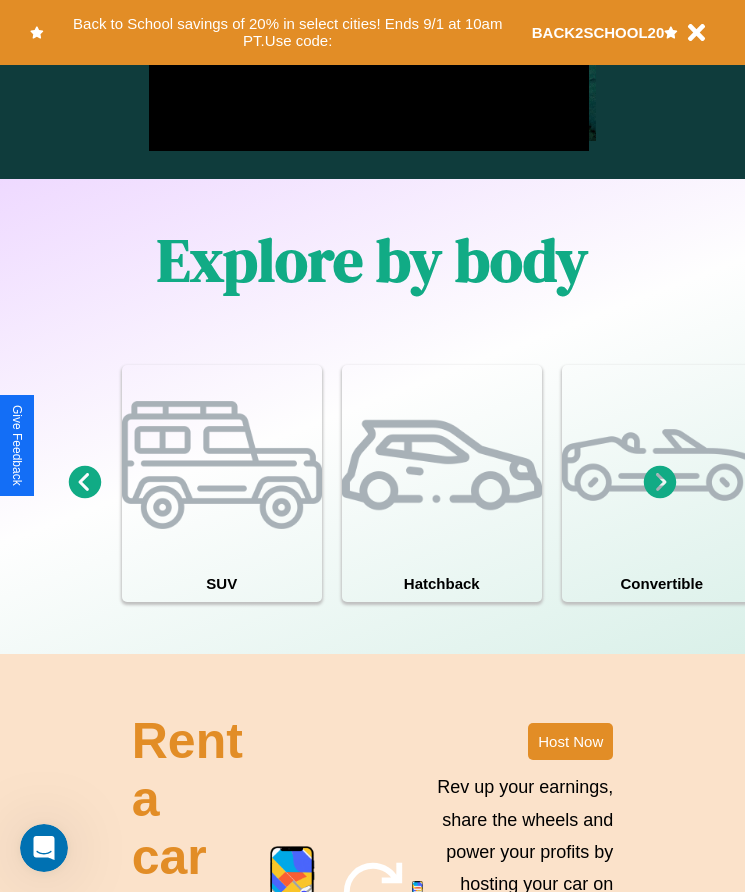 click 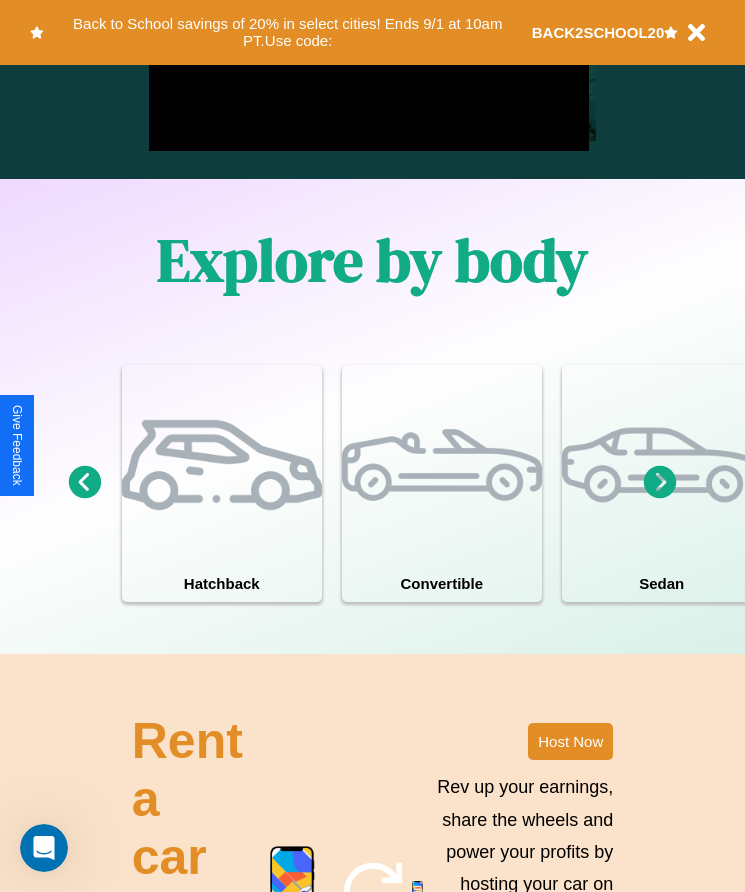 click 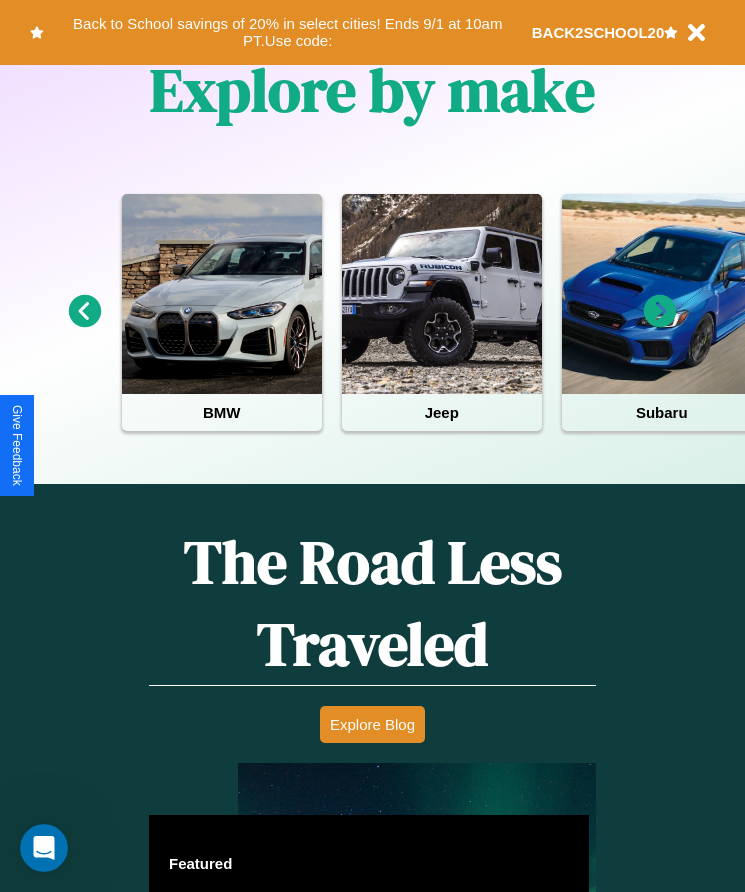 scroll, scrollTop: 334, scrollLeft: 0, axis: vertical 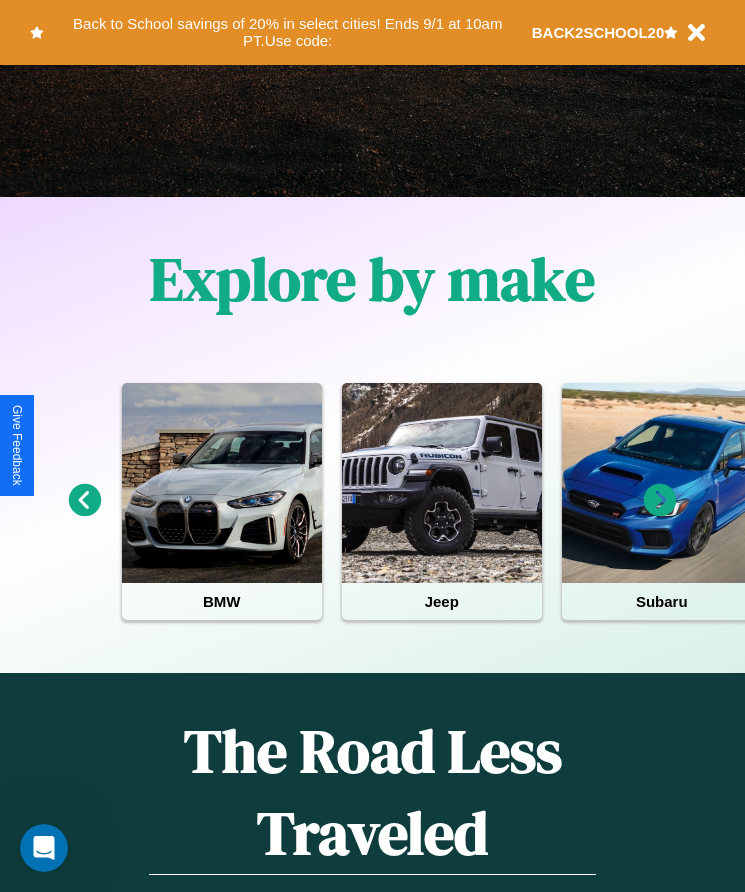 click 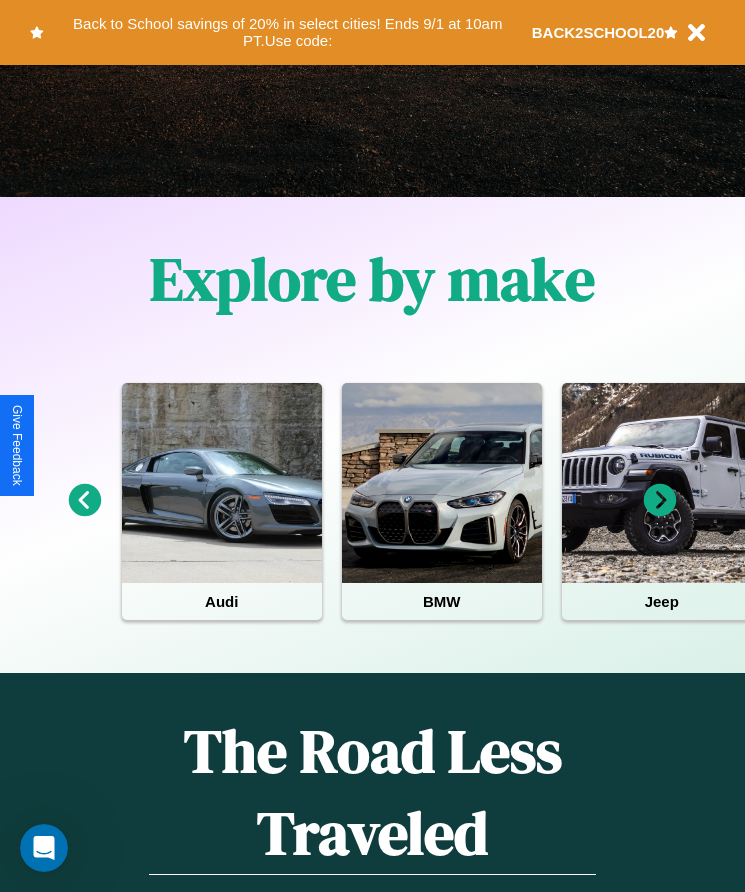 click 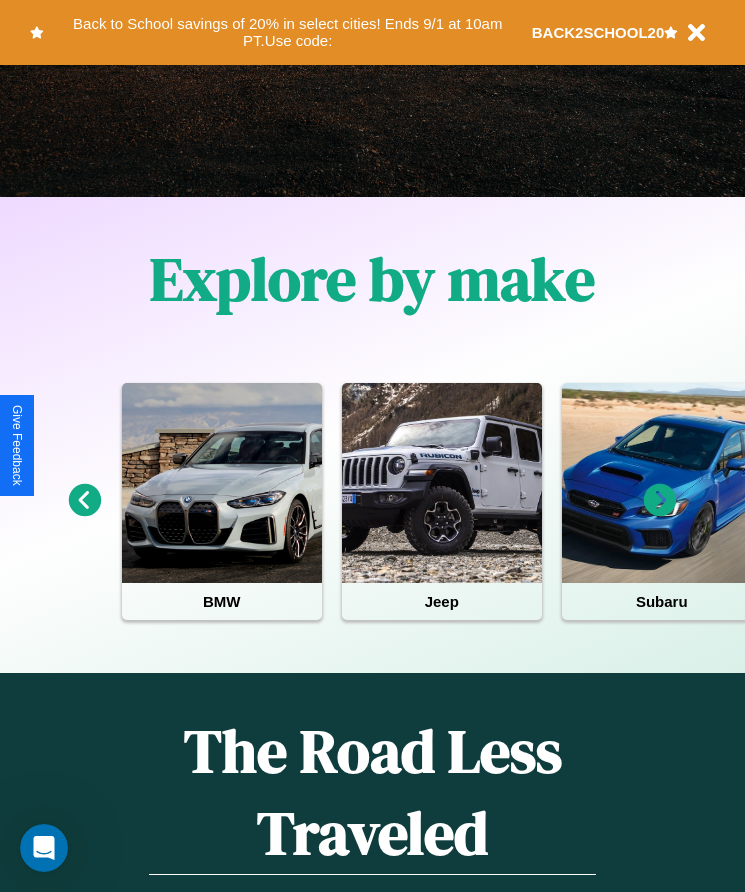 click 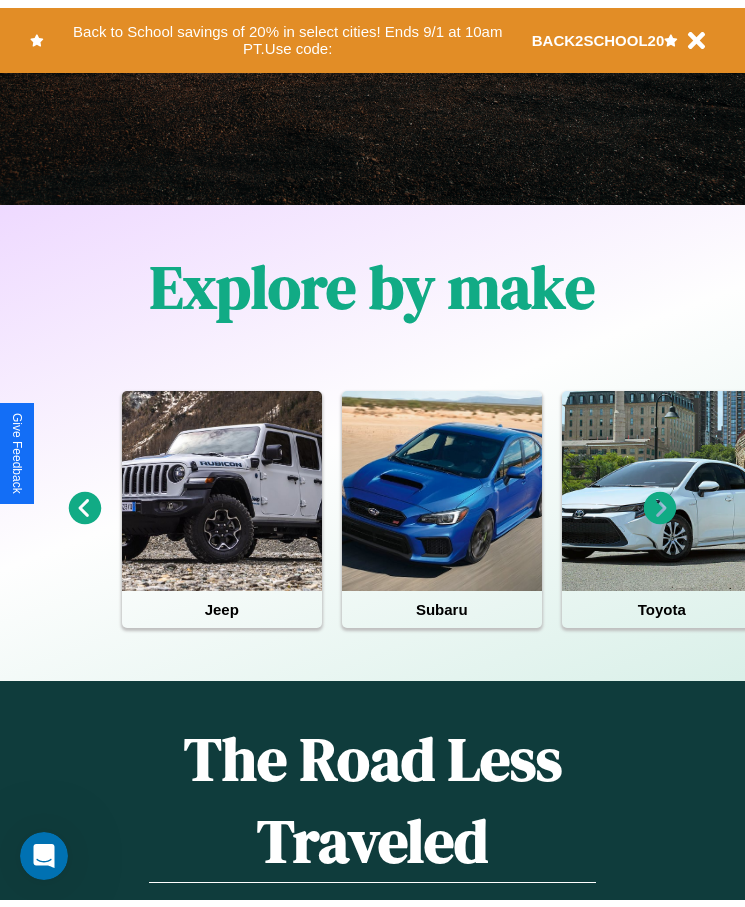 scroll, scrollTop: 0, scrollLeft: 0, axis: both 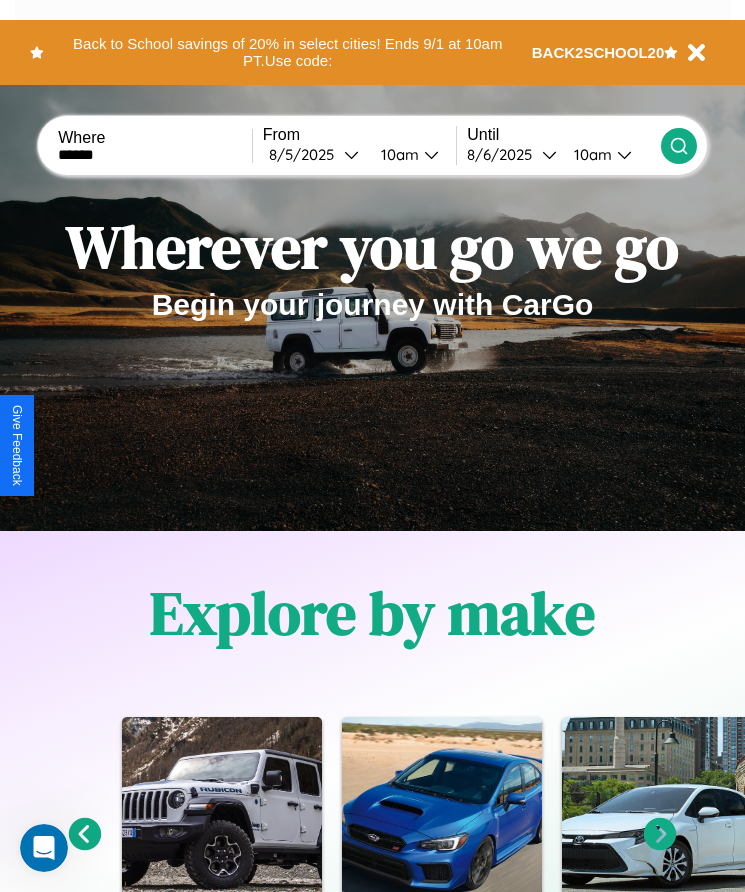 type on "******" 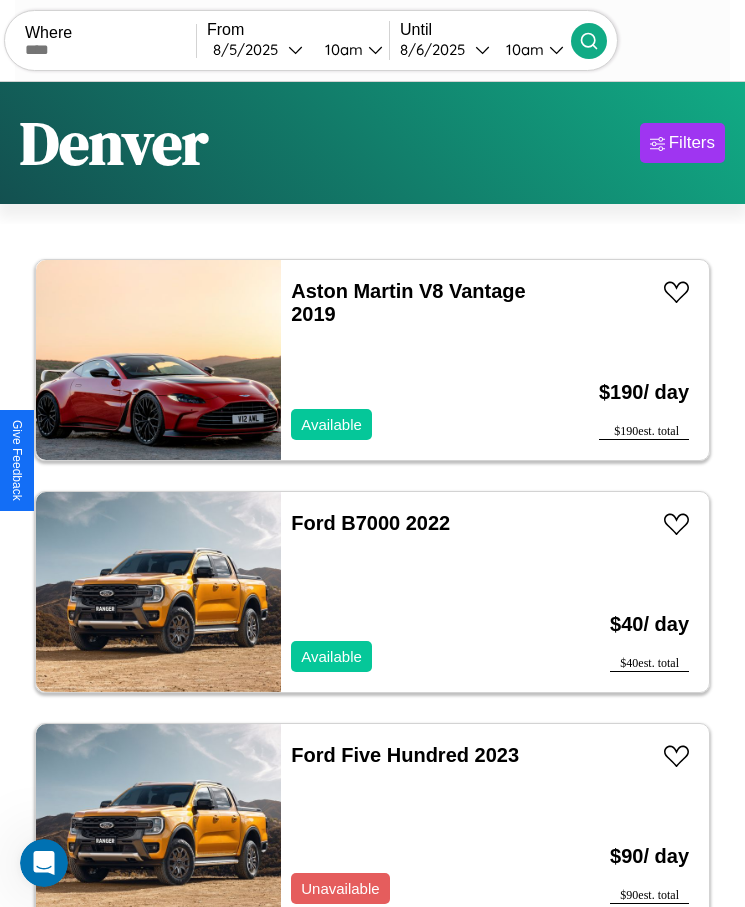 scroll, scrollTop: 50, scrollLeft: 0, axis: vertical 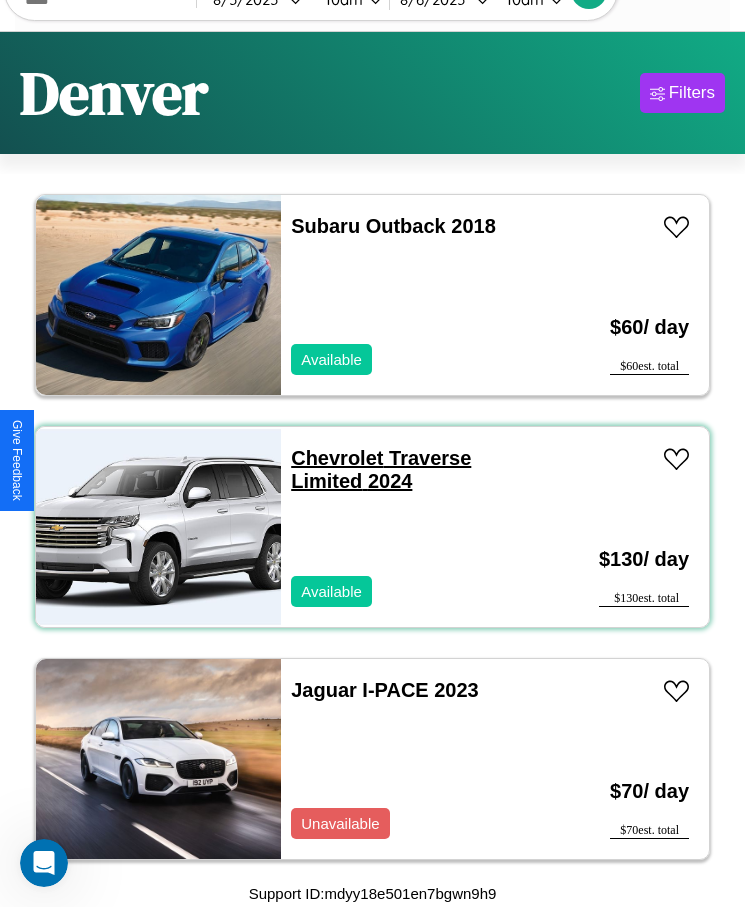click on "Chevrolet   Traverse Limited   2024" at bounding box center [381, 469] 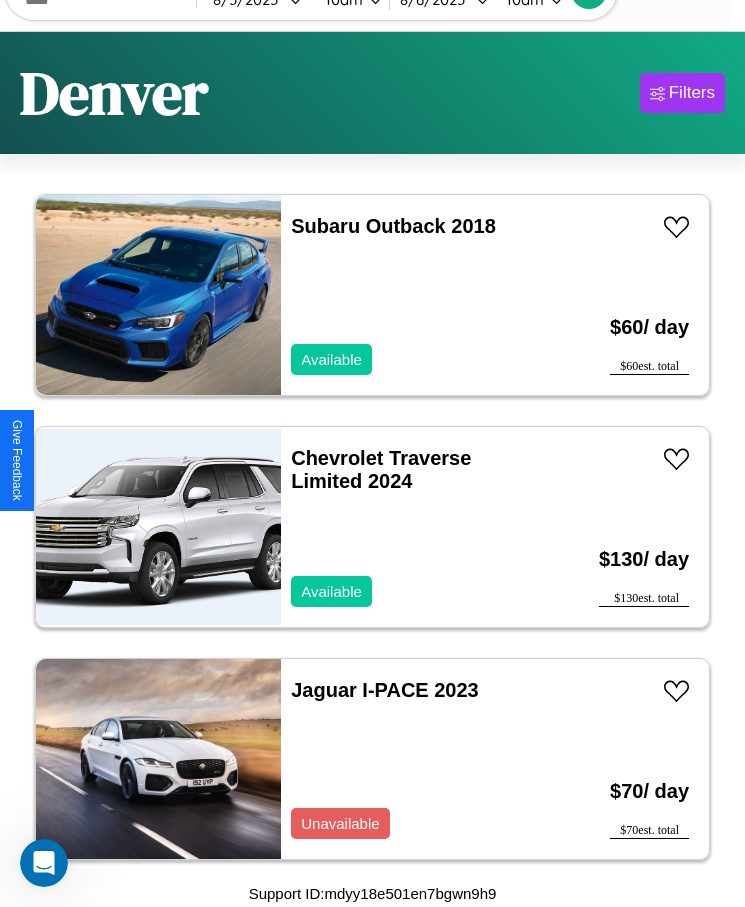 scroll, scrollTop: 23, scrollLeft: 0, axis: vertical 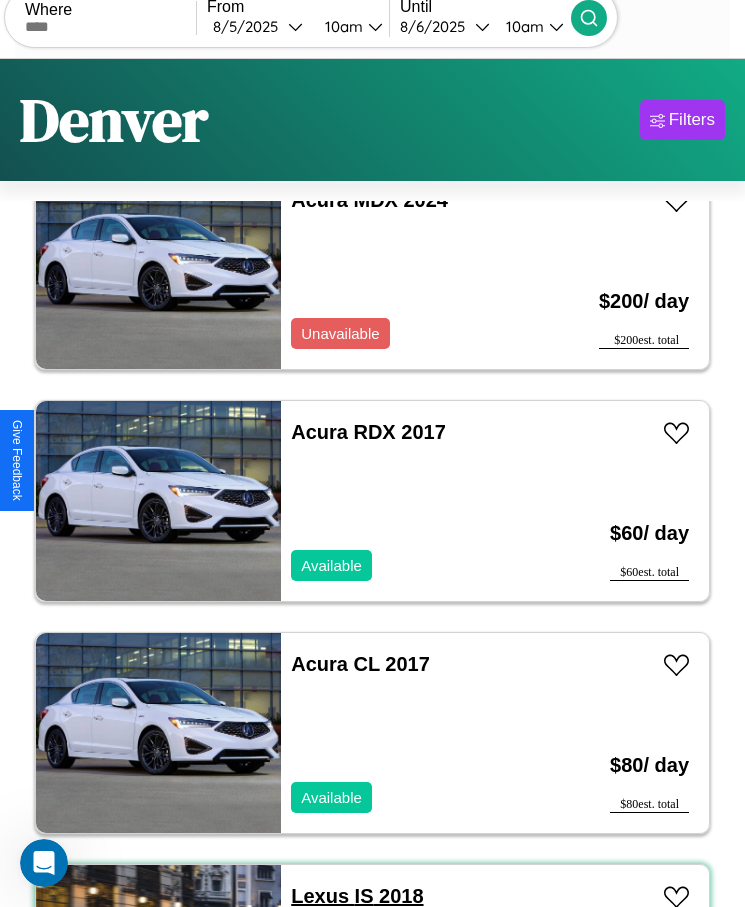 click on "Lexus   IS   2018" at bounding box center [357, 896] 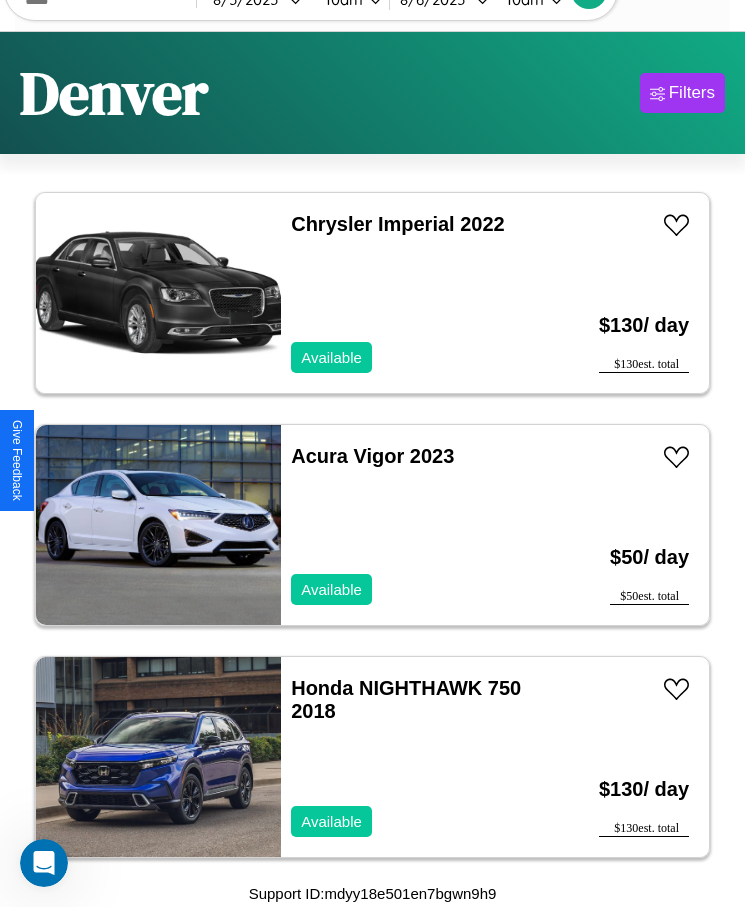 scroll, scrollTop: 6047, scrollLeft: 0, axis: vertical 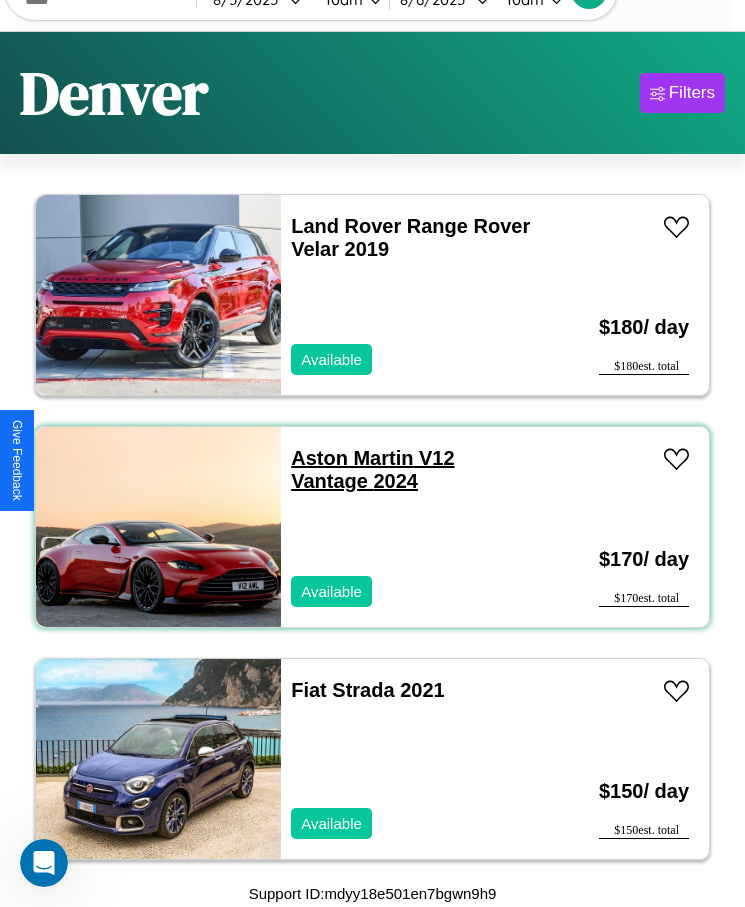 click on "Aston Martin   V12 Vantage   2024" at bounding box center (372, 469) 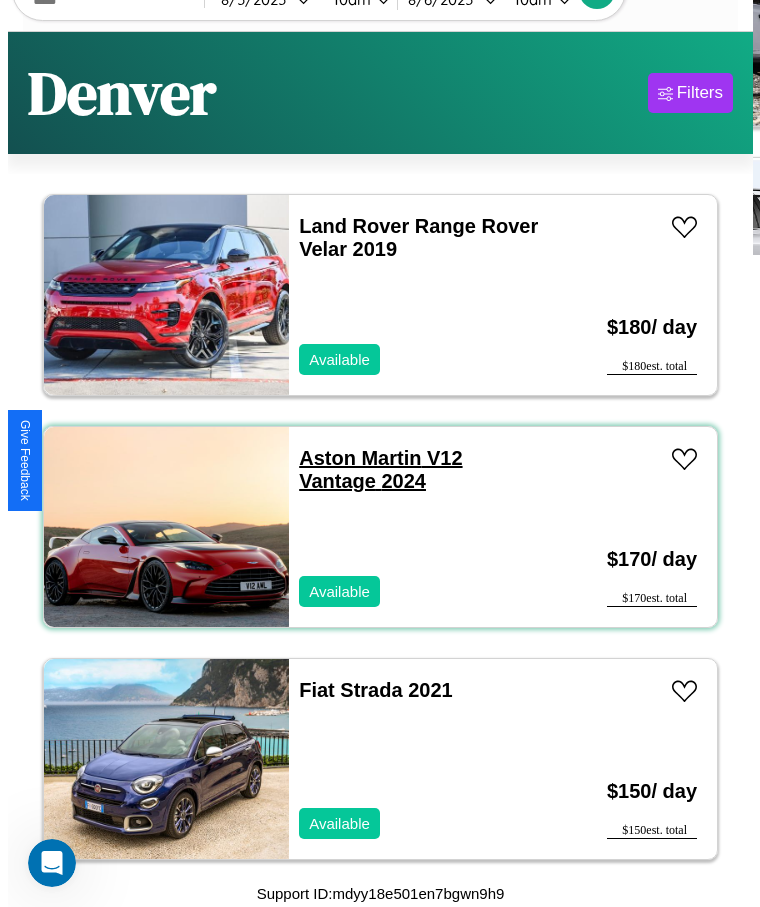 scroll, scrollTop: 0, scrollLeft: 0, axis: both 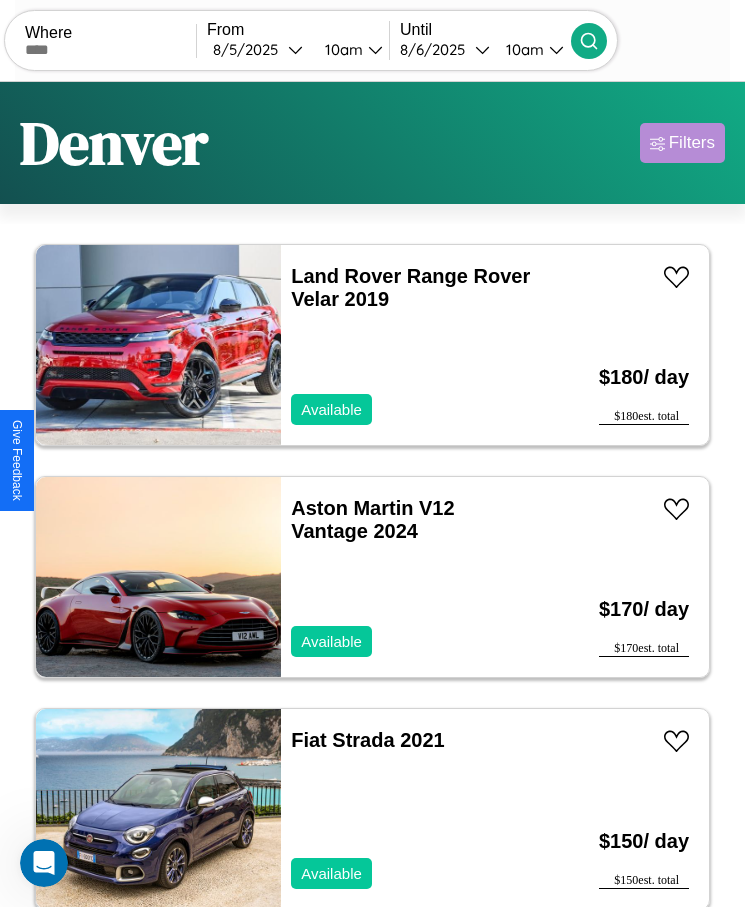 click on "Filters" at bounding box center [692, 143] 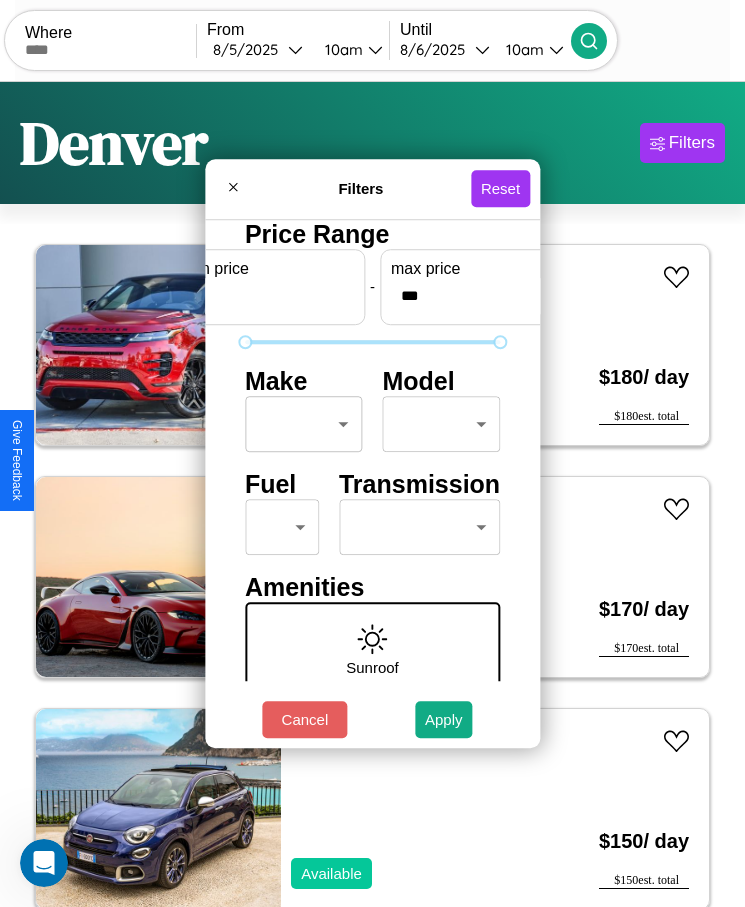 click on "CarGo Where From [DATE] [TIME] Until [DATE] [TIME] Become a Host Login Sign Up [CITY] Filters 35  cars in this area These cars can be picked up in this city. Aston Martin   V8 Vantage   2019 Available $ 190  / day $ 190  est. total Ford   B7000   2022 Available $ 40  / day $ 40  est. total Ford   Five Hundred   2023 Unavailable $ 90  / day $ 90  est. total Ferrari   F50   2017 Available $ 150  / day $ 150  est. total Alfa Romeo   8C Competizione Spider   2024 Unavailable $ 210  / day $ 210  est. total Jeep   J-10   2022 Available $ 30  / day $ 30  est. total Chevrolet   El Camino   2021 Unavailable $ 140  / day $ 140  est. total Acura   MDX   2024 Unavailable $ 200  / day $ 200  est. total Acura   RDX   2017 Available $ 60  / day $ 60  est. total Acura   CL   2017 Available $ 80  / day $ 80  est. total Lexus   IS   2018 Available $ 50  / day $ 50  est. total GMC   B7   2020 Available $ 110  / day $ 110  est. total Acura   SLX   2021 Unavailable $ 50  / day $ 50  est. total Jeep   CJ-6   2023 Available" at bounding box center [372, 478] 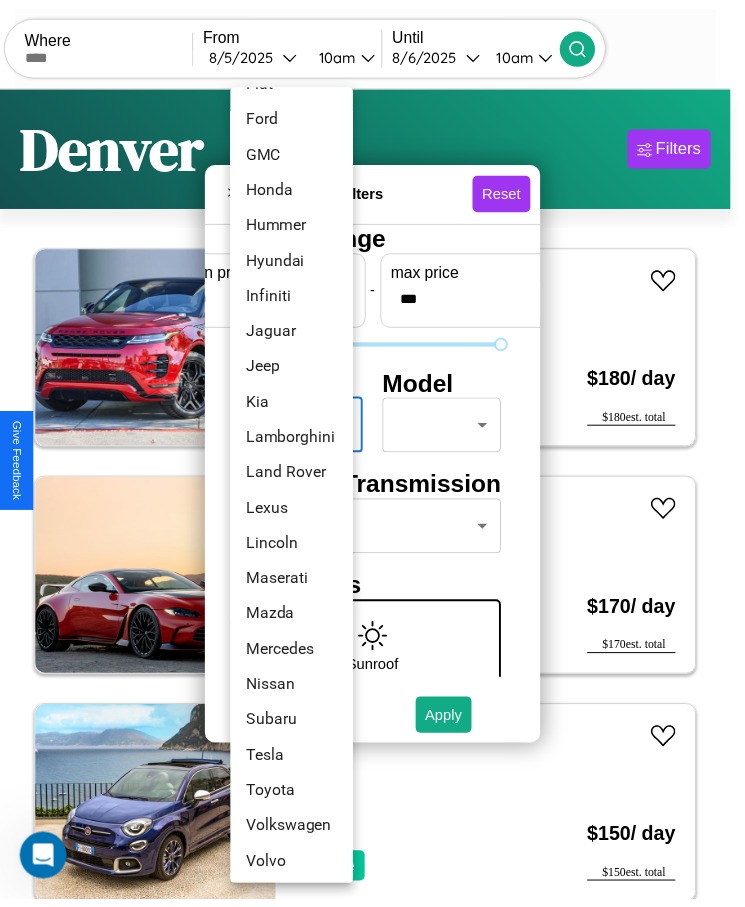 scroll, scrollTop: 501, scrollLeft: 0, axis: vertical 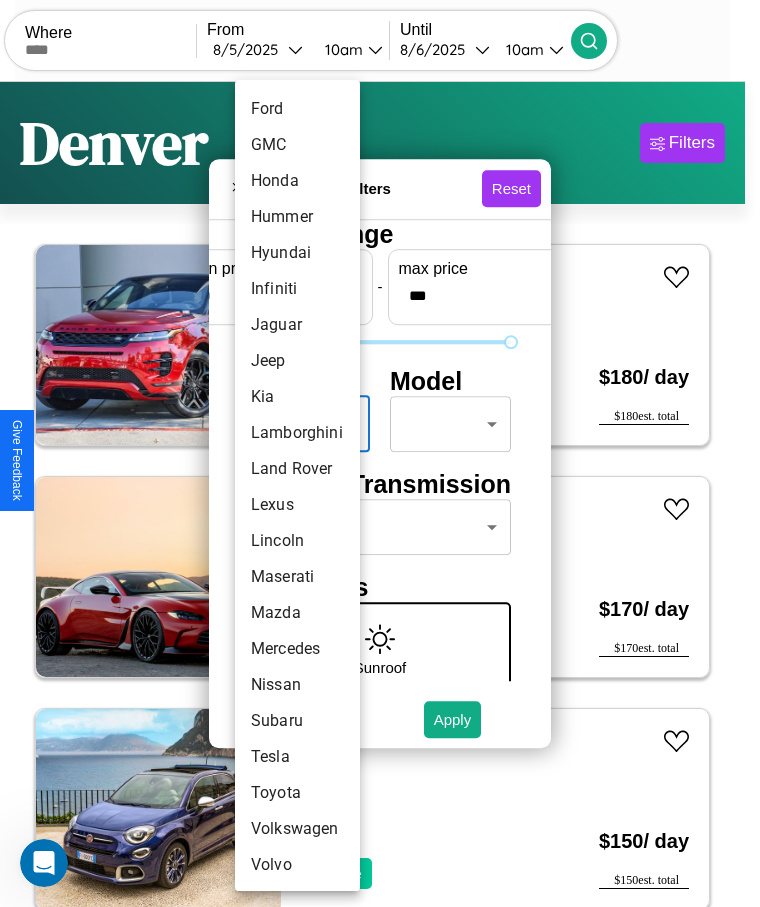 click on "Maserati" at bounding box center (297, 577) 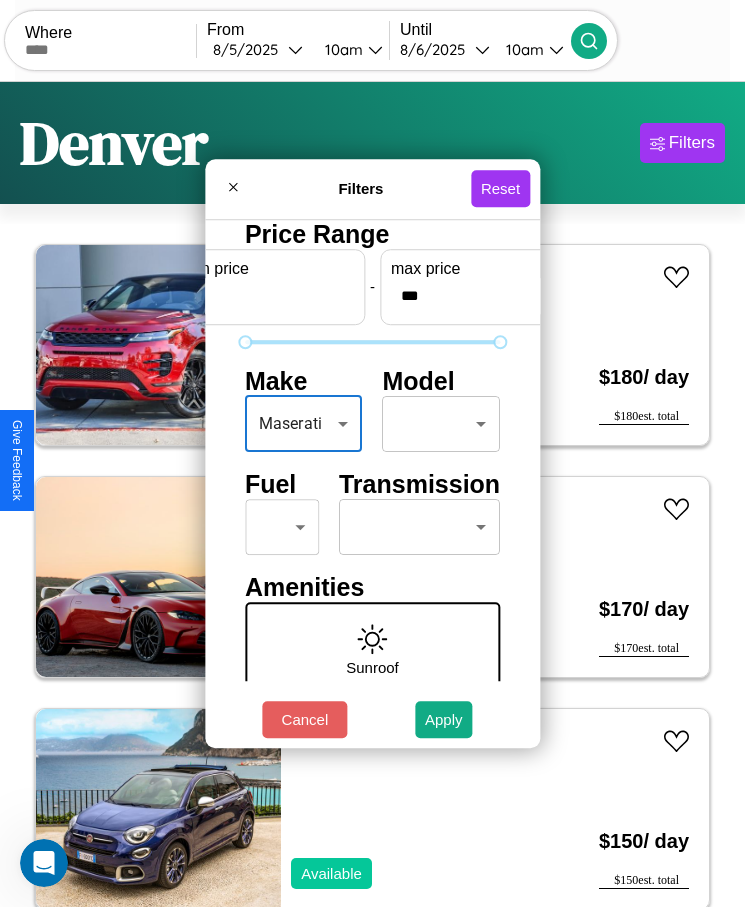 scroll, scrollTop: 85, scrollLeft: 0, axis: vertical 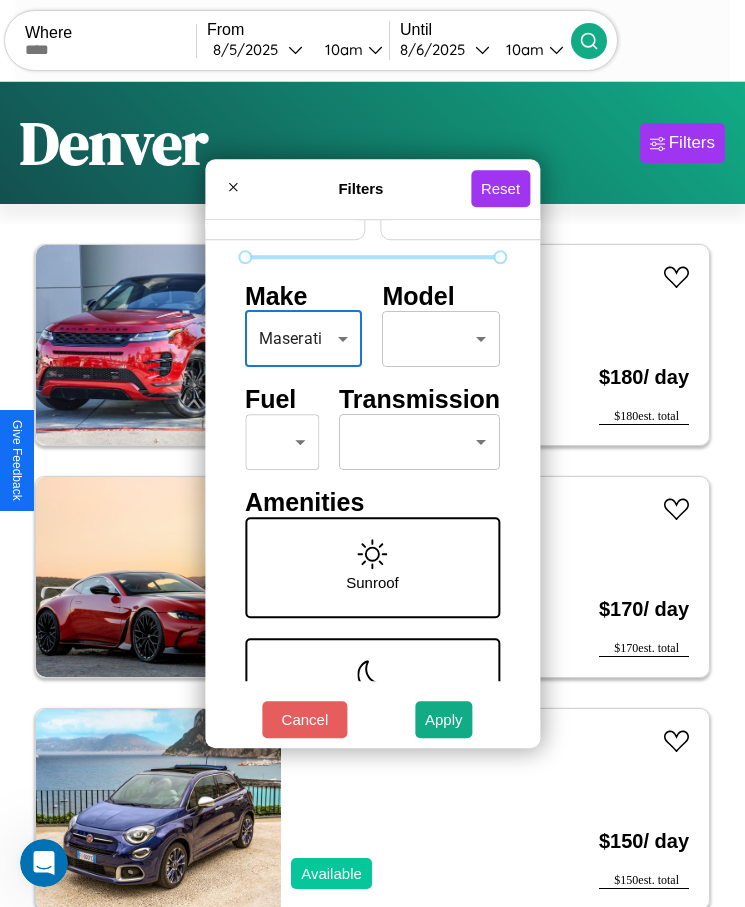 click on "CarGo Where From [DATE] [TIME] Until [DATE] [TIME] Become a Host Login Sign Up [CITY] Filters 35  cars in this area These cars can be picked up in this city. Aston Martin   V8 Vantage   2019 Available $ 190  / day $ 190  est. total Ford   B7000   2022 Available $ 40  / day $ 40  est. total Ford   Five Hundred   2023 Unavailable $ 90  / day $ 90  est. total Ferrari   F50   2017 Available $ 150  / day $ 150  est. total Alfa Romeo   8C Competizione Spider   2024 Unavailable $ 210  / day $ 210  est. total Jeep   J-10   2022 Available $ 30  / day $ 30  est. total Chevrolet   El Camino   2021 Unavailable $ 140  / day $ 140  est. total Acura   MDX   2024 Unavailable $ 200  / day $ 200  est. total Acura   RDX   2017 Available $ 60  / day $ 60  est. total Acura   CL   2017 Available $ 80  / day $ 80  est. total Lexus   IS   2018 Available $ 50  / day $ 50  est. total GMC   B7   2020 Available $ 110  / day $ 110  est. total Acura   SLX   2021 Unavailable $ 50  / day $ 50  est. total Jeep   CJ-6   2023 Available" at bounding box center (372, 478) 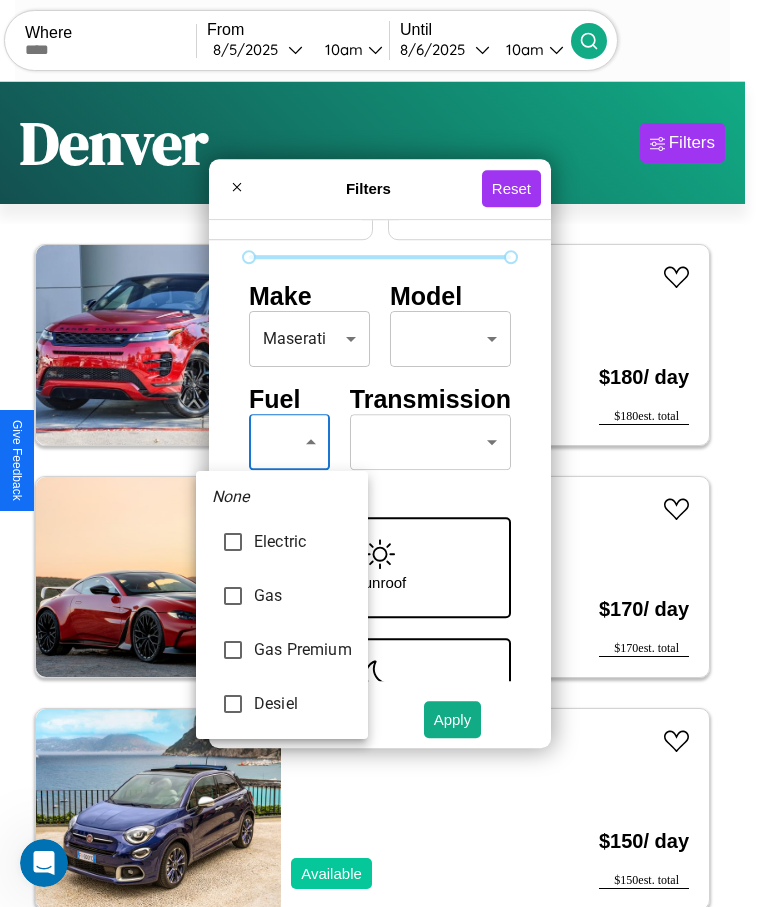 type on "********" 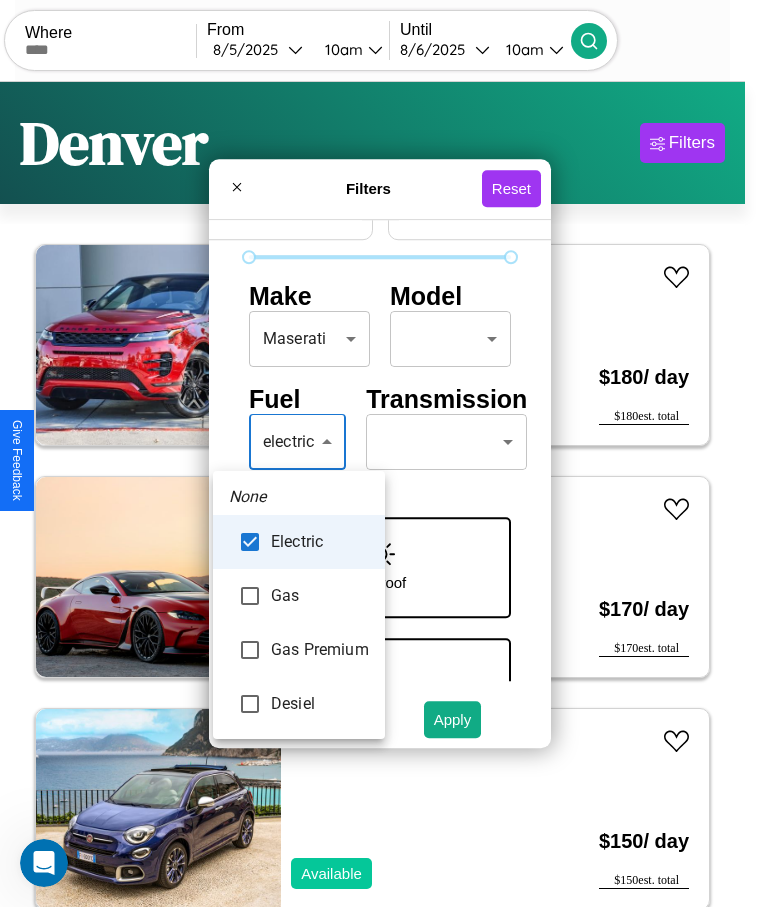 click at bounding box center [380, 453] 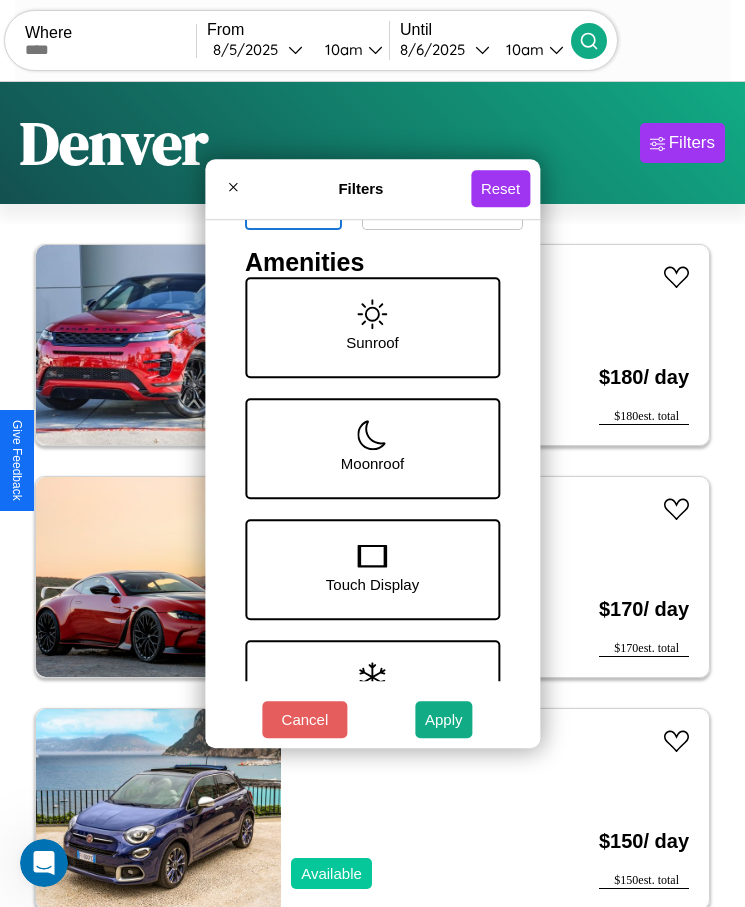 scroll, scrollTop: 331, scrollLeft: 0, axis: vertical 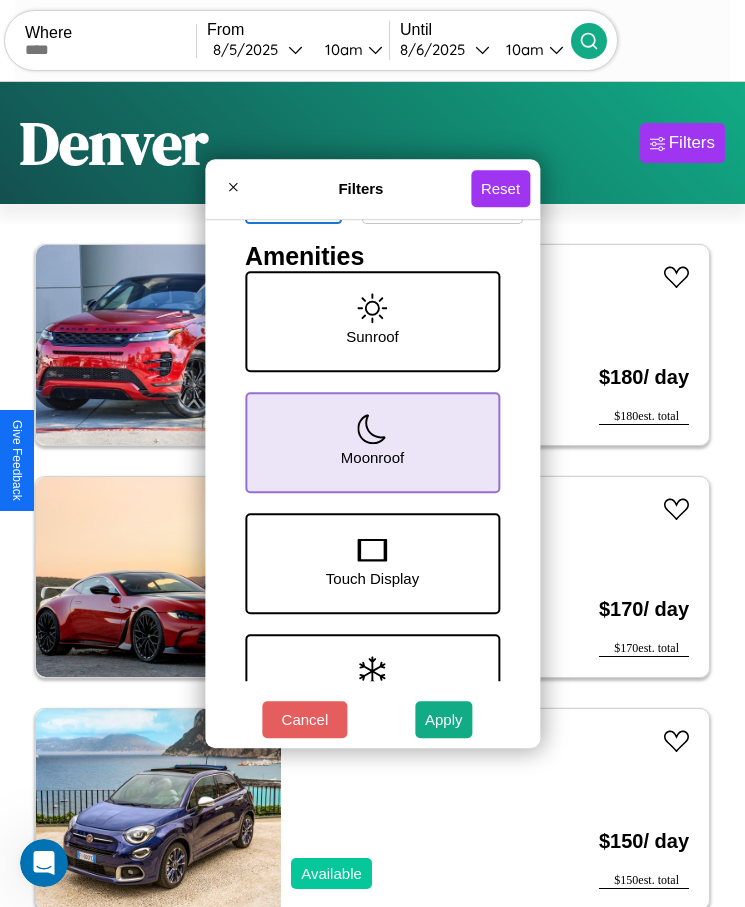 click 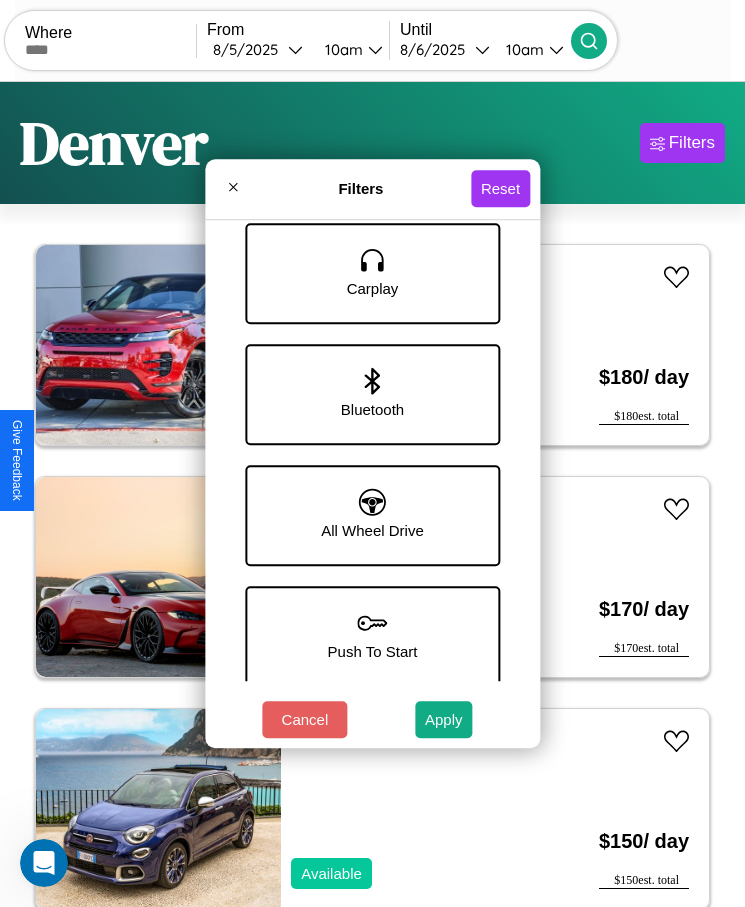 scroll, scrollTop: 1247, scrollLeft: 0, axis: vertical 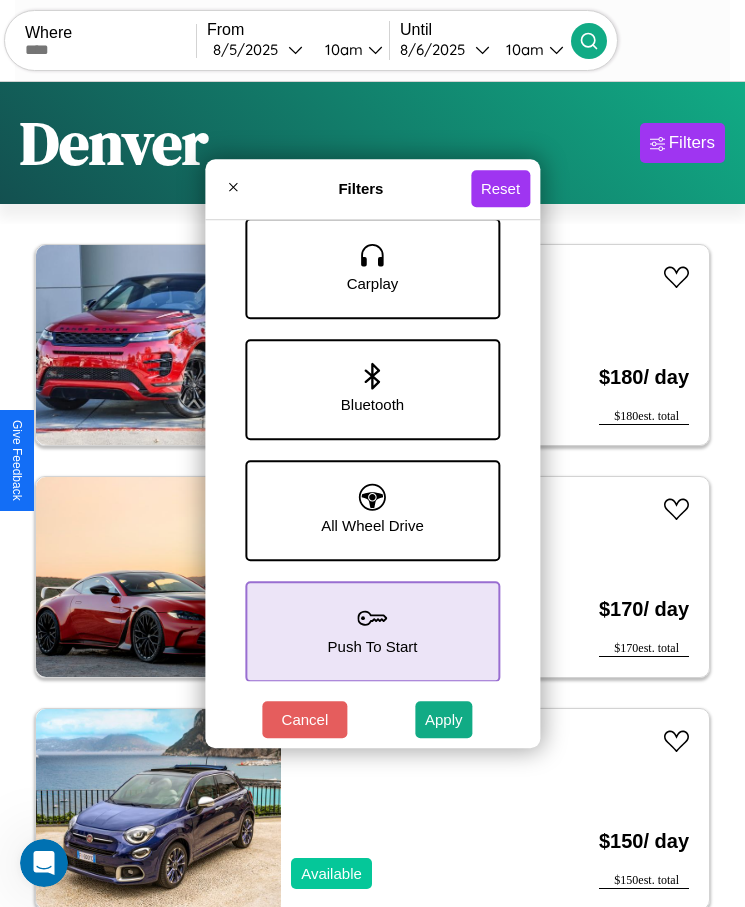 click 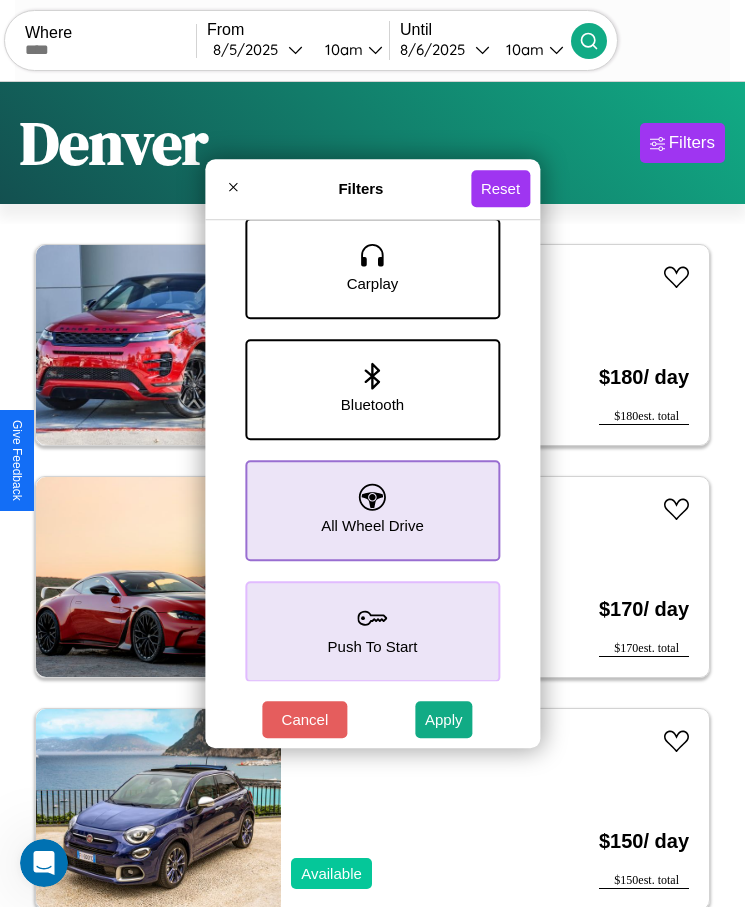 click 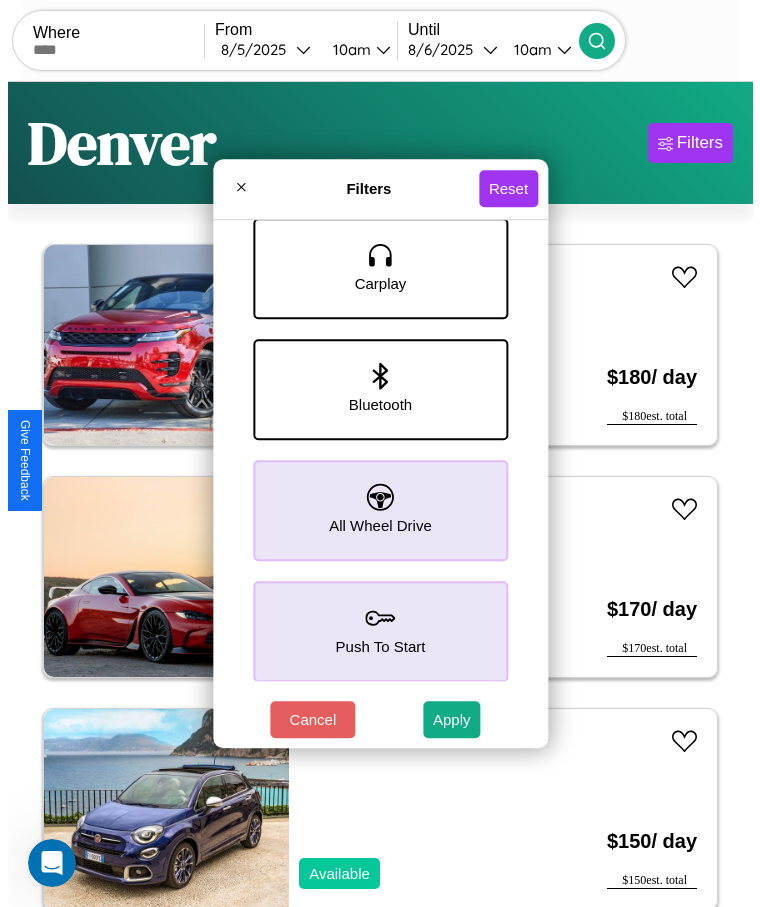 scroll, scrollTop: 573, scrollLeft: 0, axis: vertical 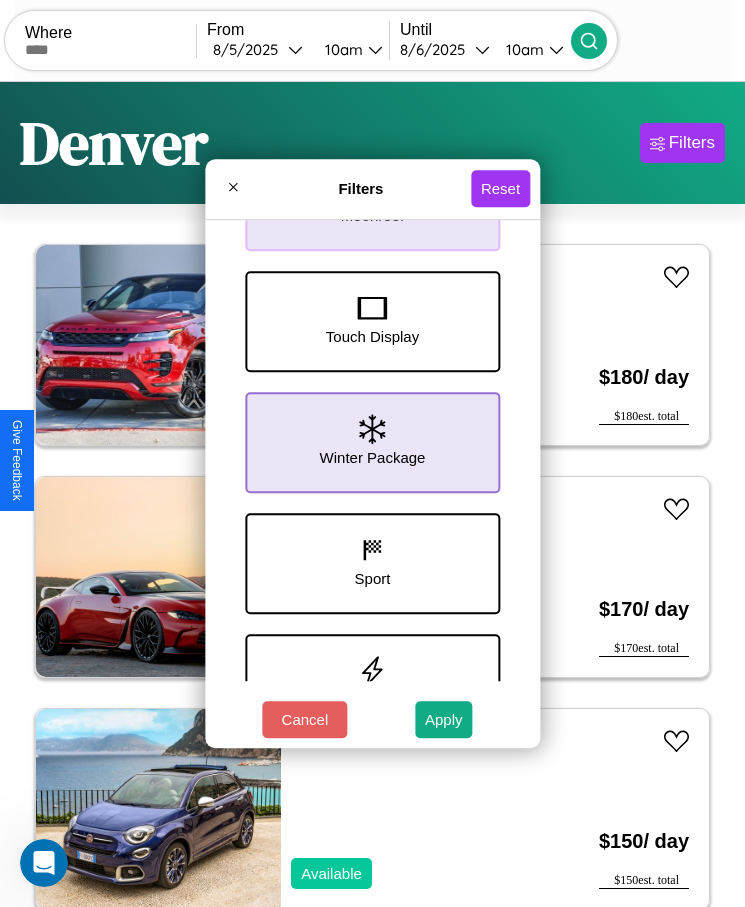 click 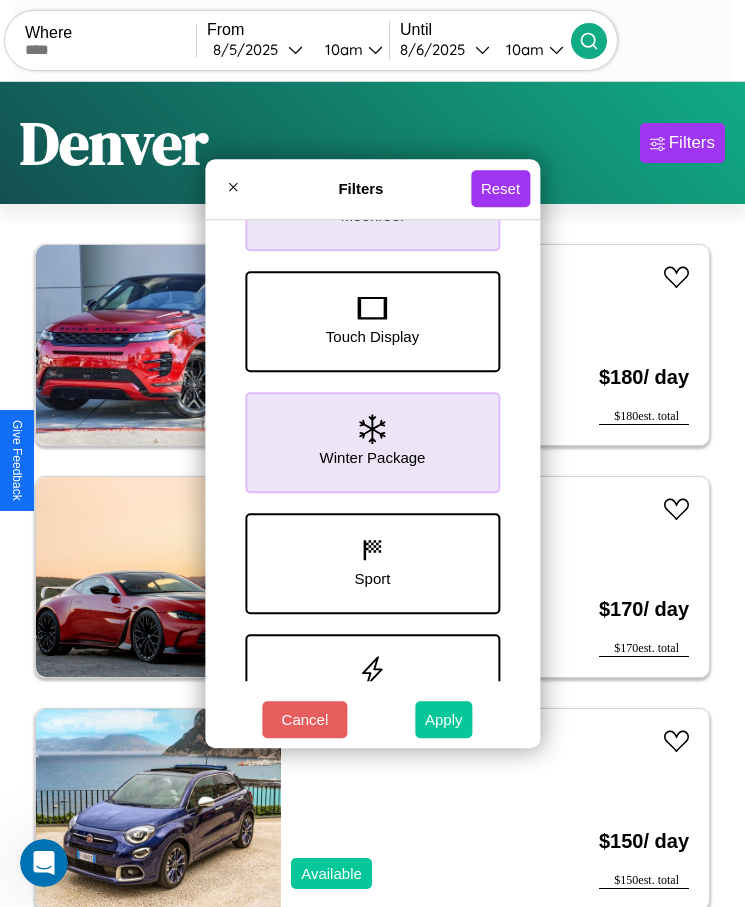 click on "Apply" at bounding box center [444, 719] 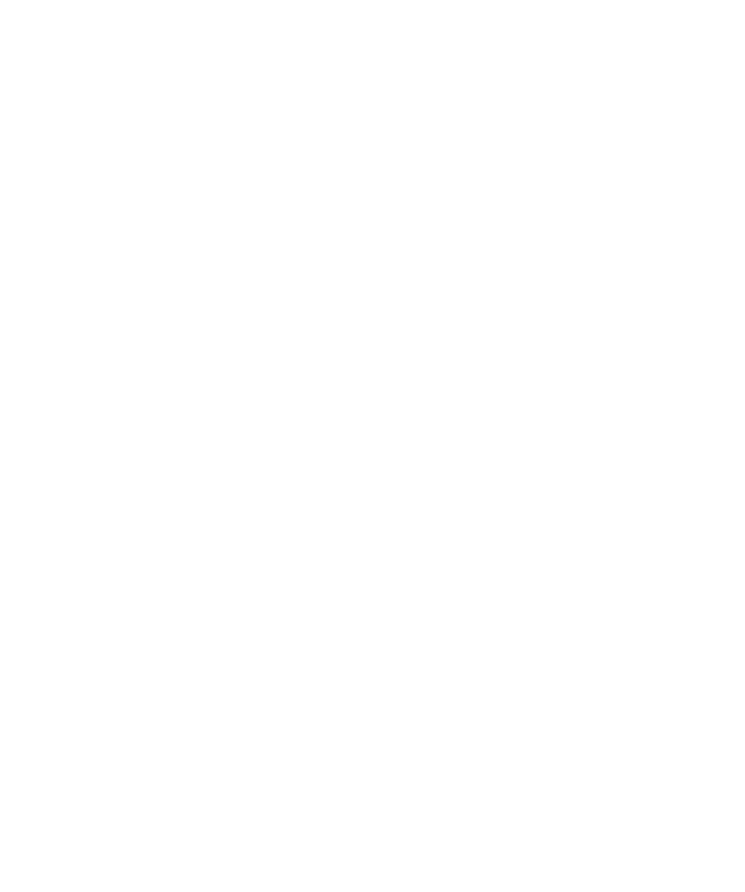 scroll, scrollTop: 0, scrollLeft: 0, axis: both 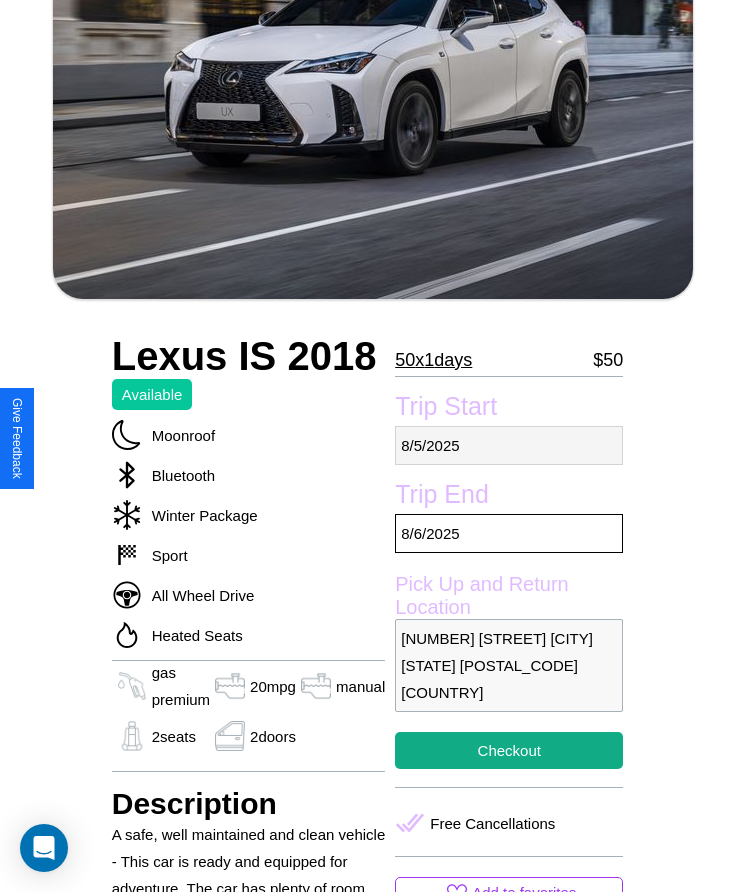 click on "8 / 5 / 2025" at bounding box center (509, 445) 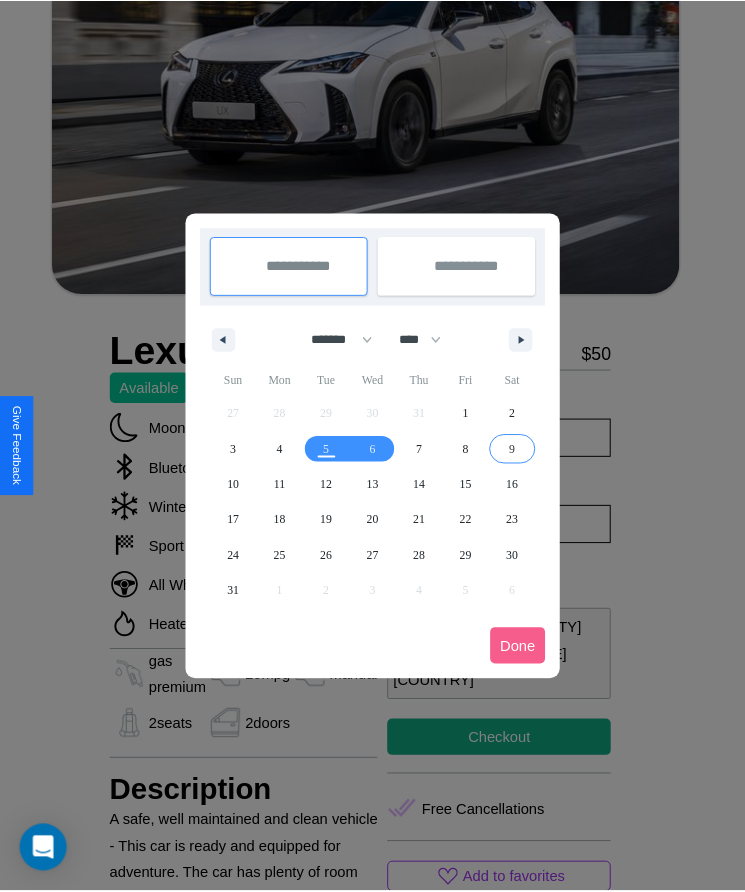 scroll, scrollTop: 0, scrollLeft: 0, axis: both 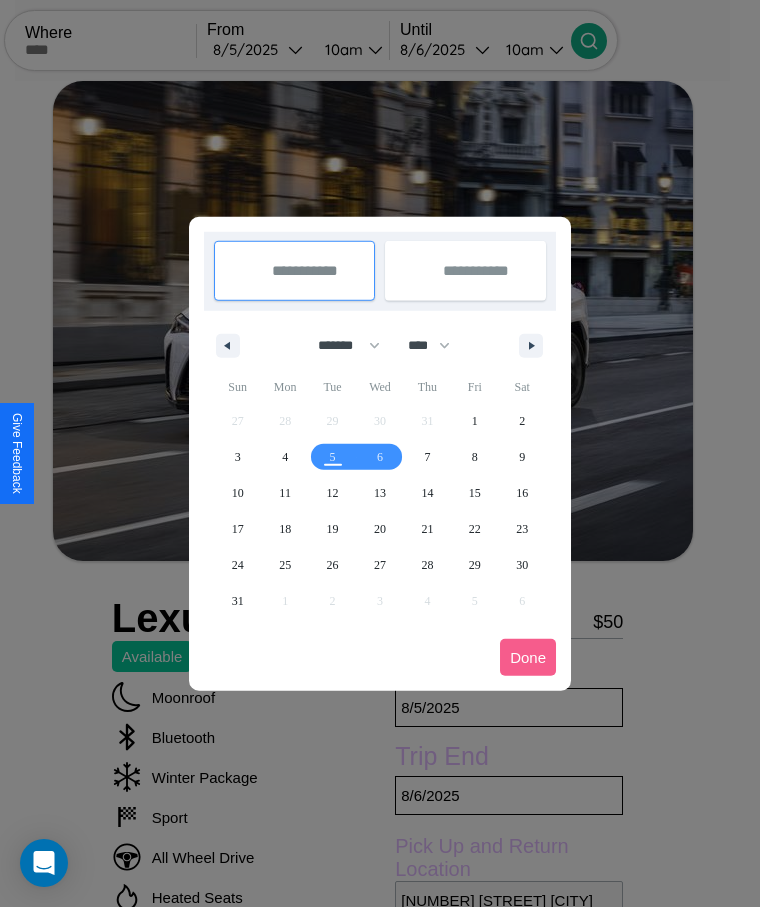 click at bounding box center [380, 453] 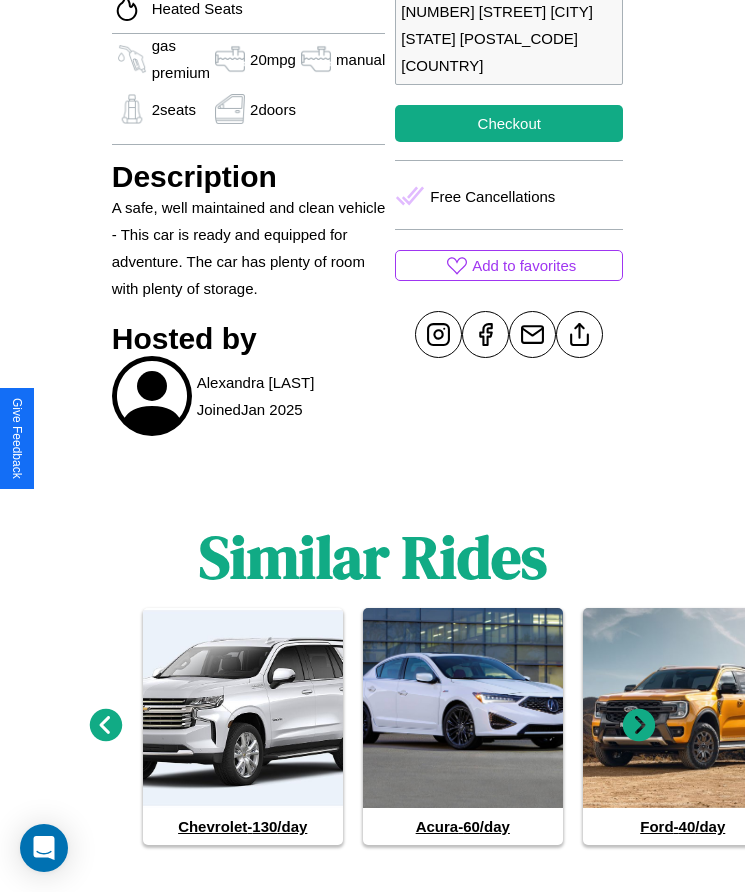 scroll, scrollTop: 909, scrollLeft: 0, axis: vertical 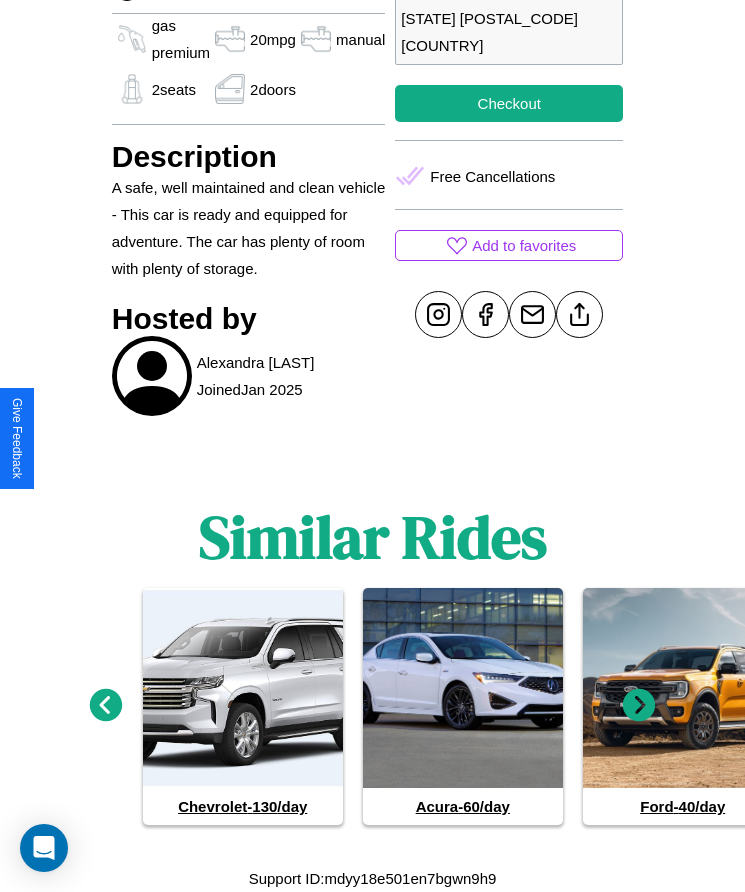 click 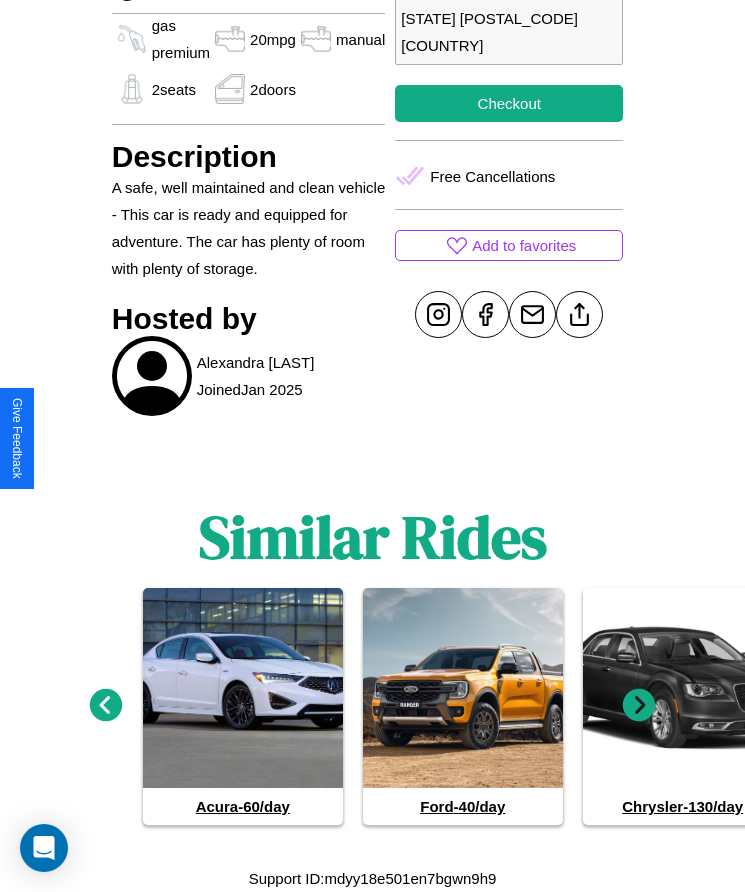 click 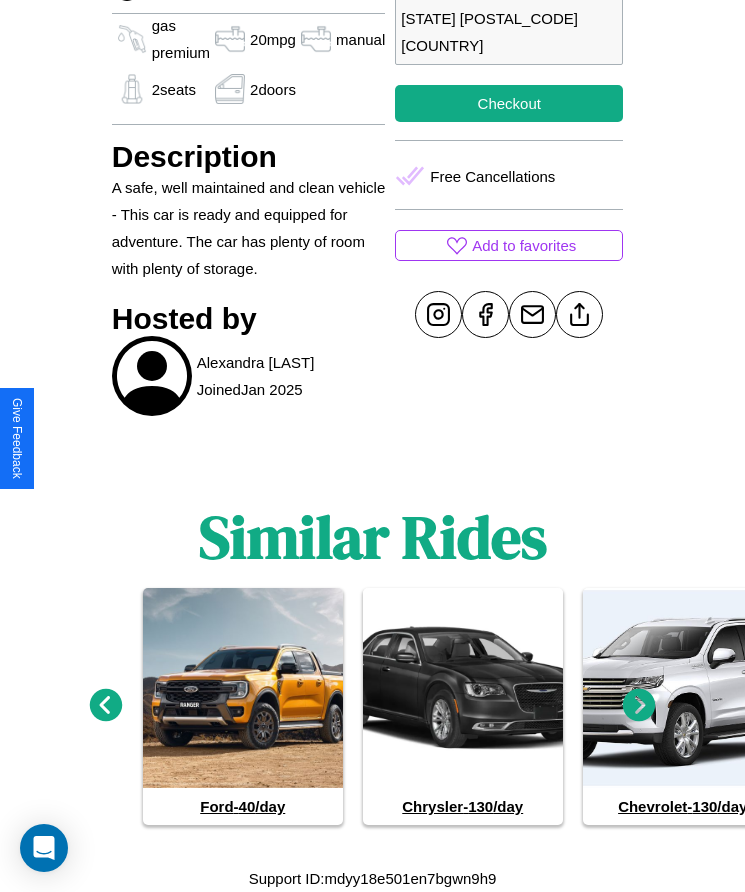 click 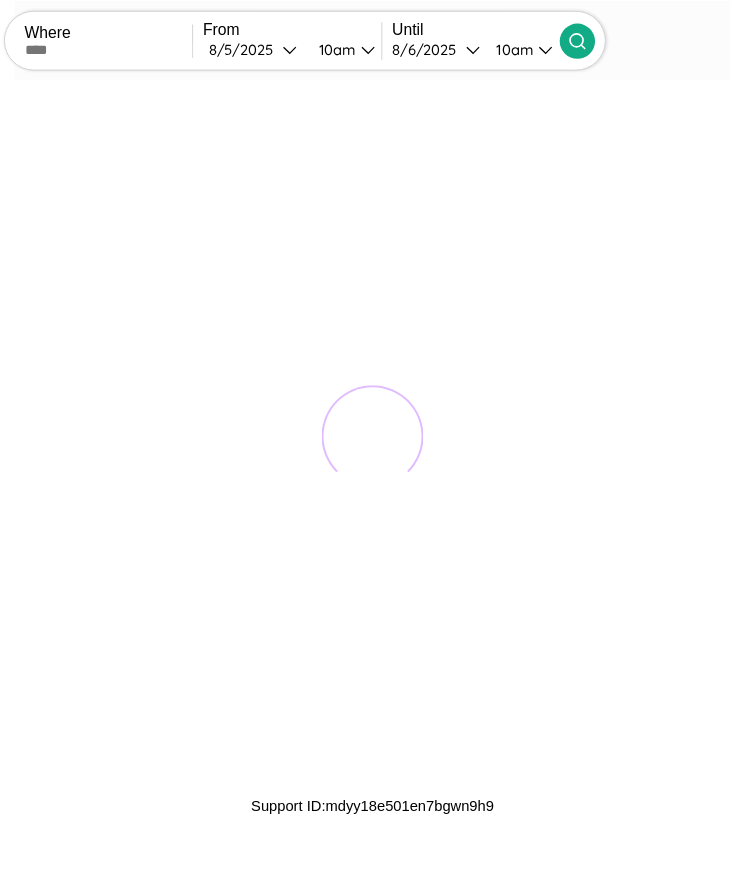 scroll, scrollTop: 0, scrollLeft: 0, axis: both 